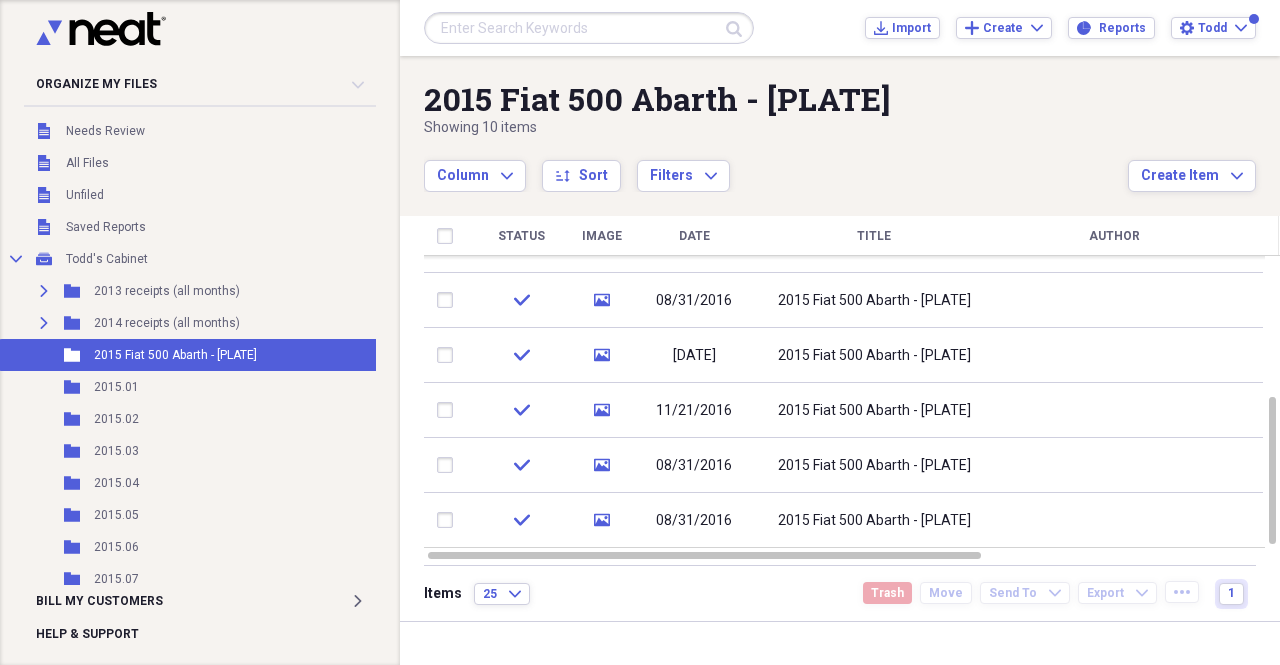 scroll, scrollTop: 0, scrollLeft: 0, axis: both 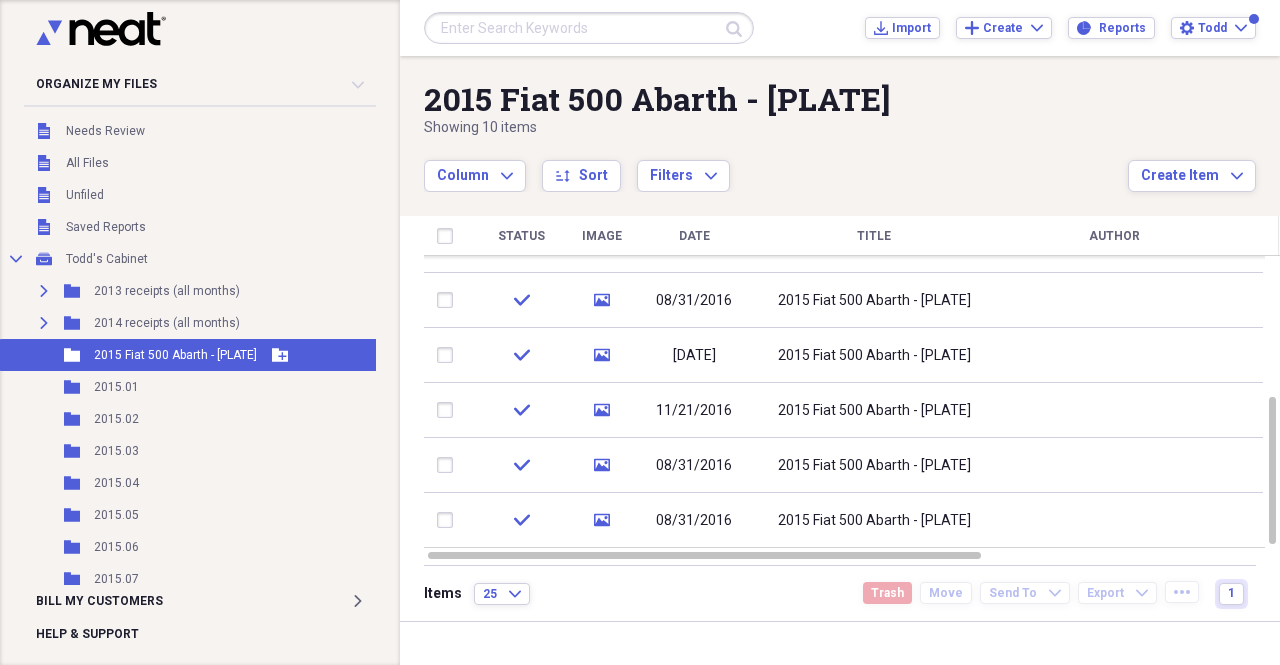 click on "2015 Fiat 500 Abarth - [PLATE]" at bounding box center [175, 355] 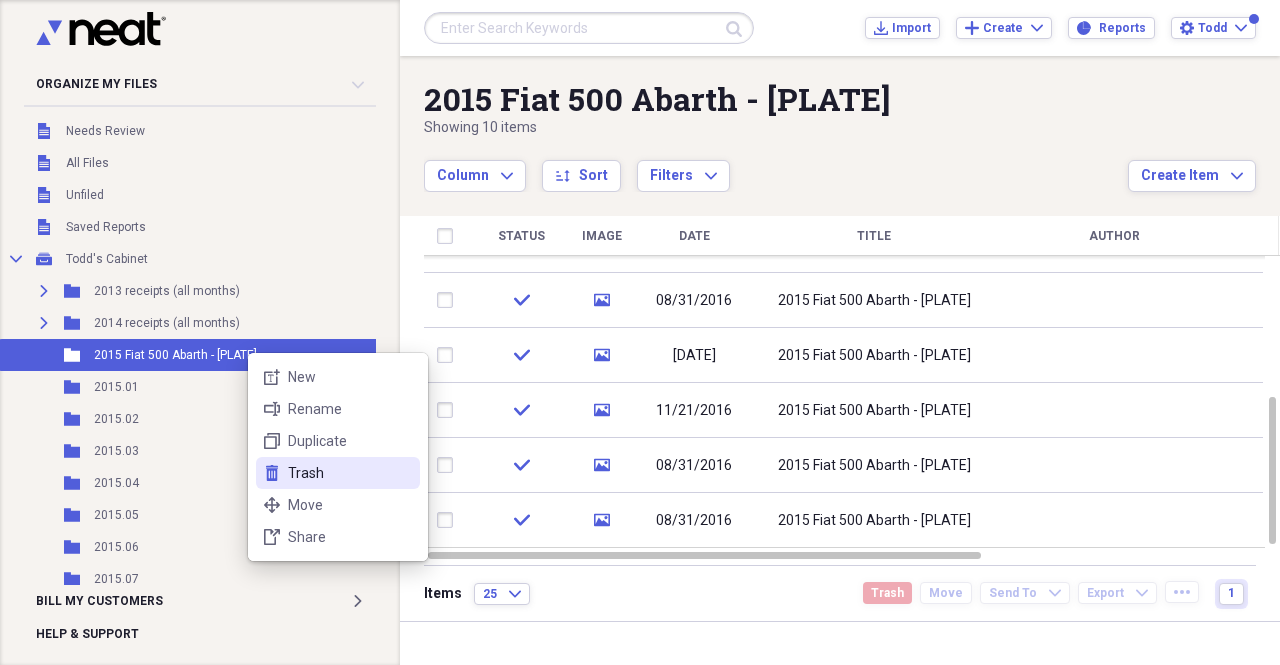 click on "Trash" at bounding box center (350, 473) 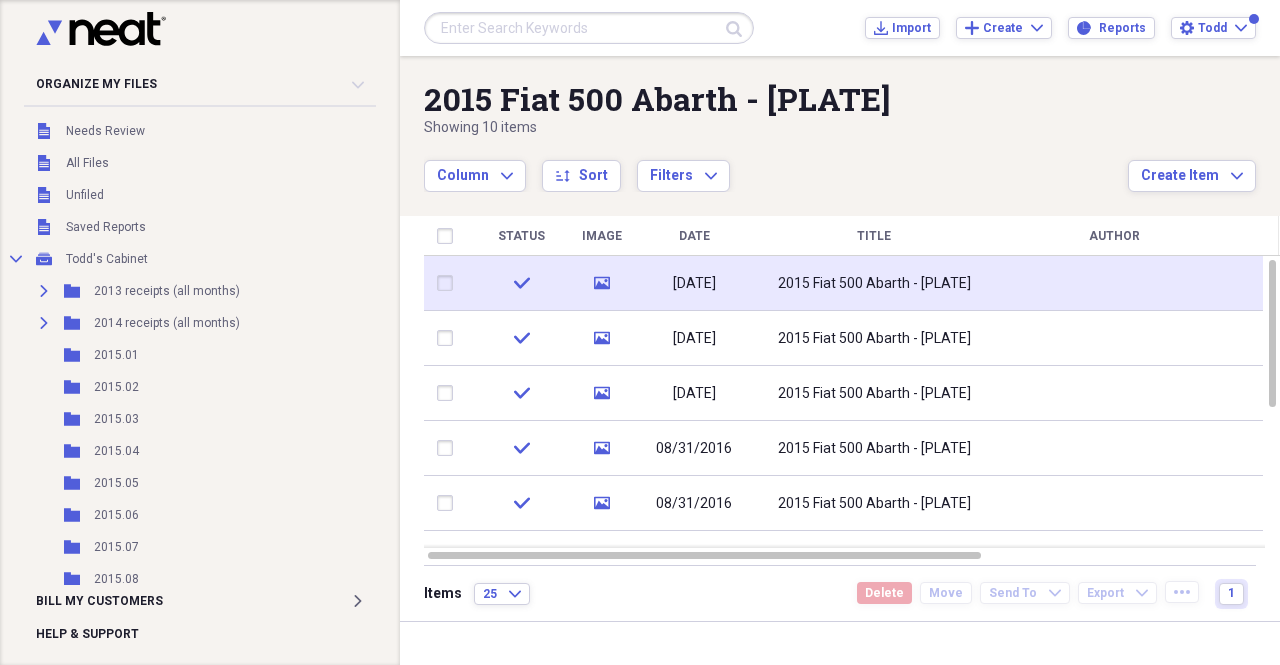 click at bounding box center [449, 283] 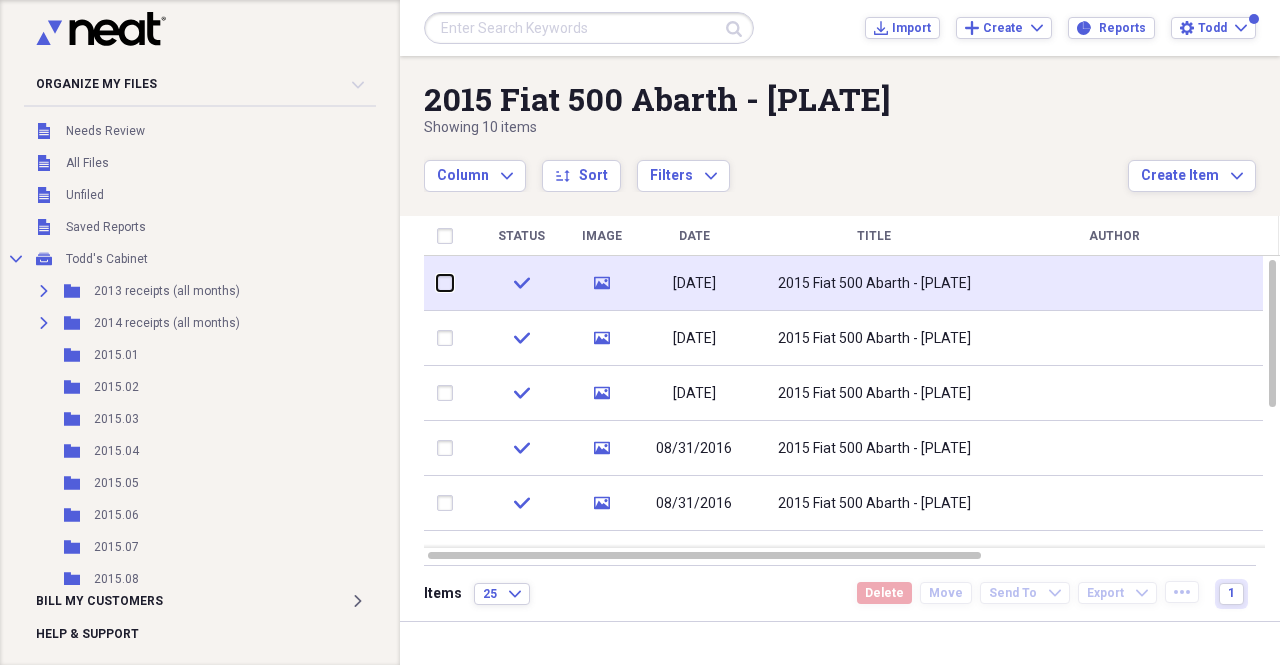 click at bounding box center (437, 283) 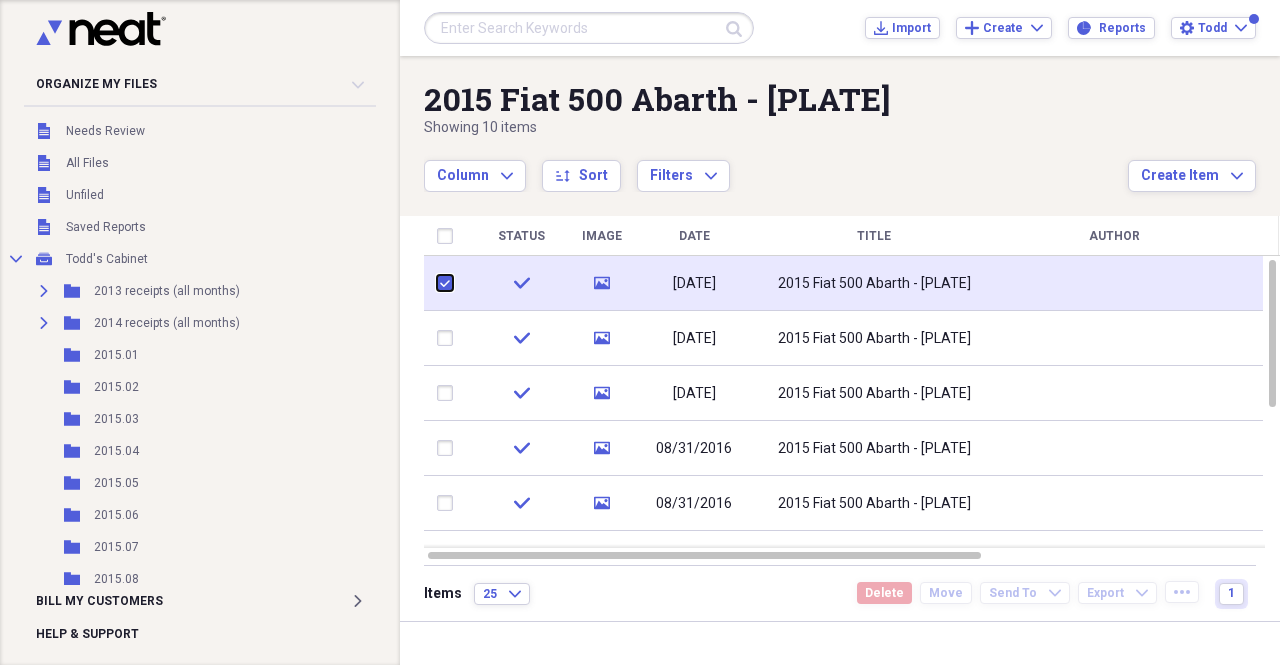 checkbox on "true" 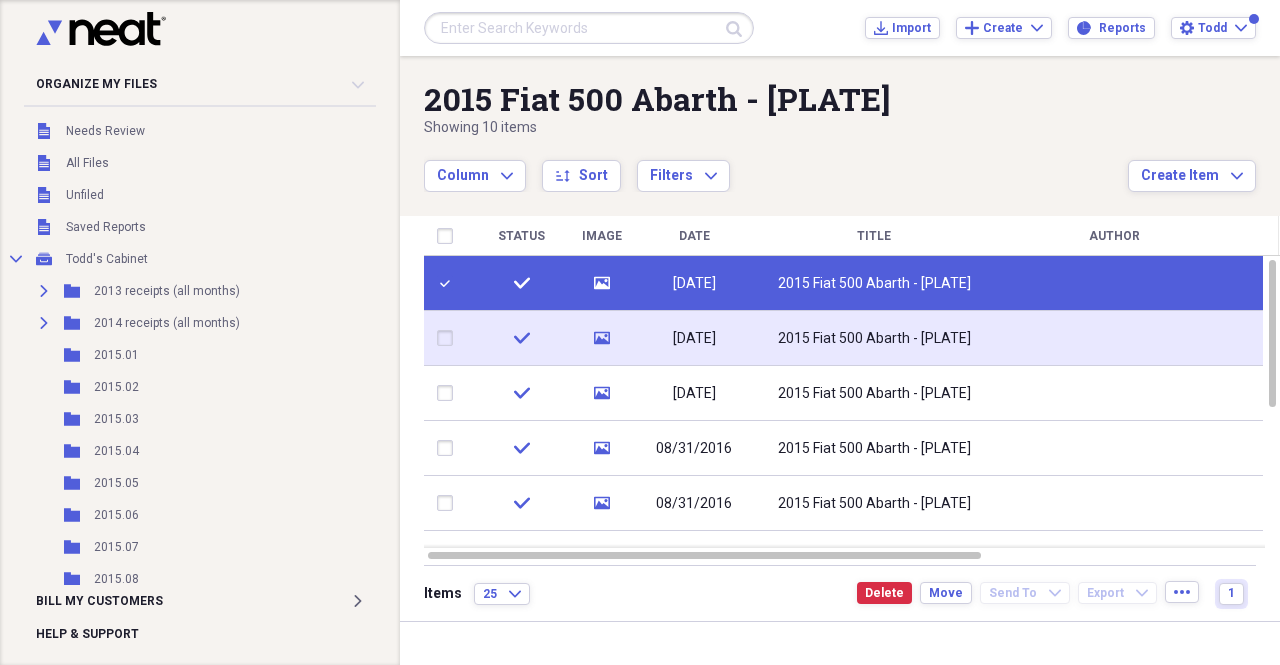 click at bounding box center (449, 338) 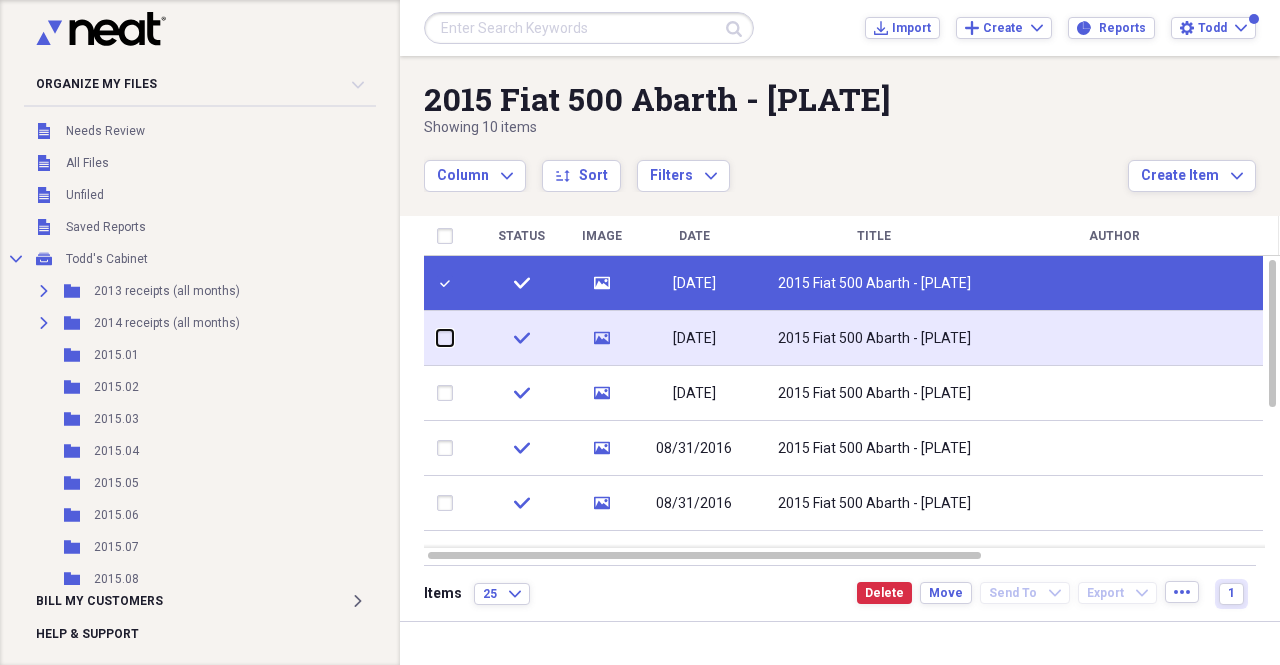 click at bounding box center (437, 338) 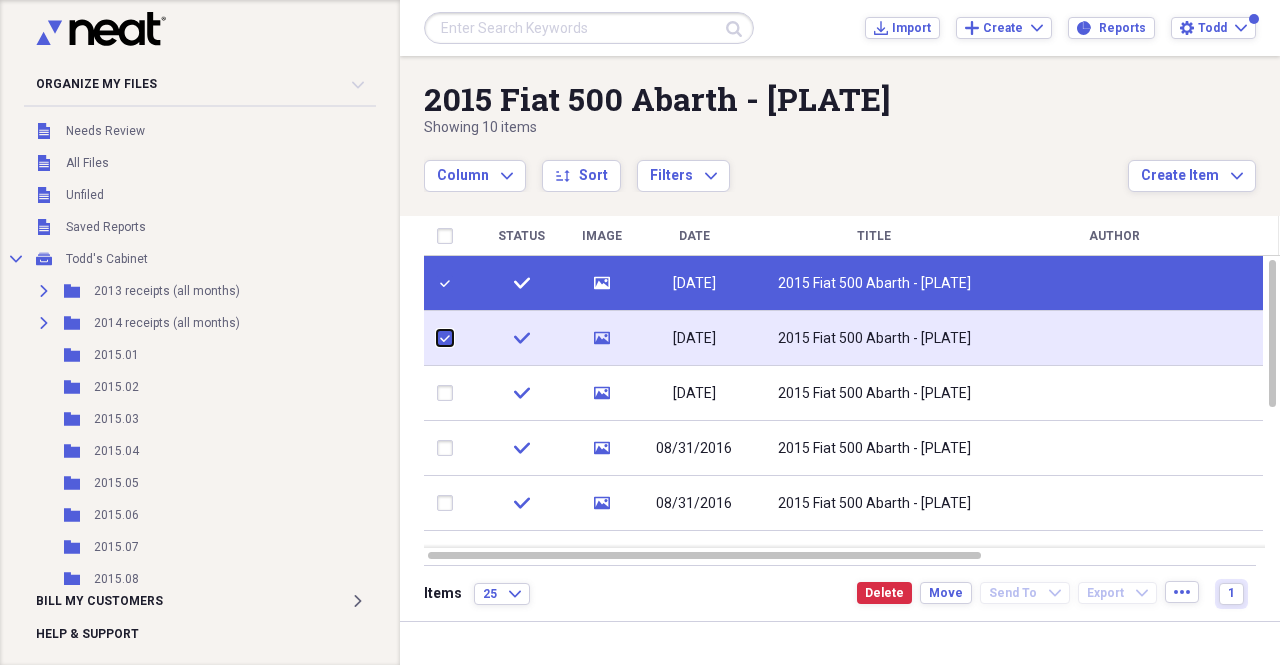 checkbox on "true" 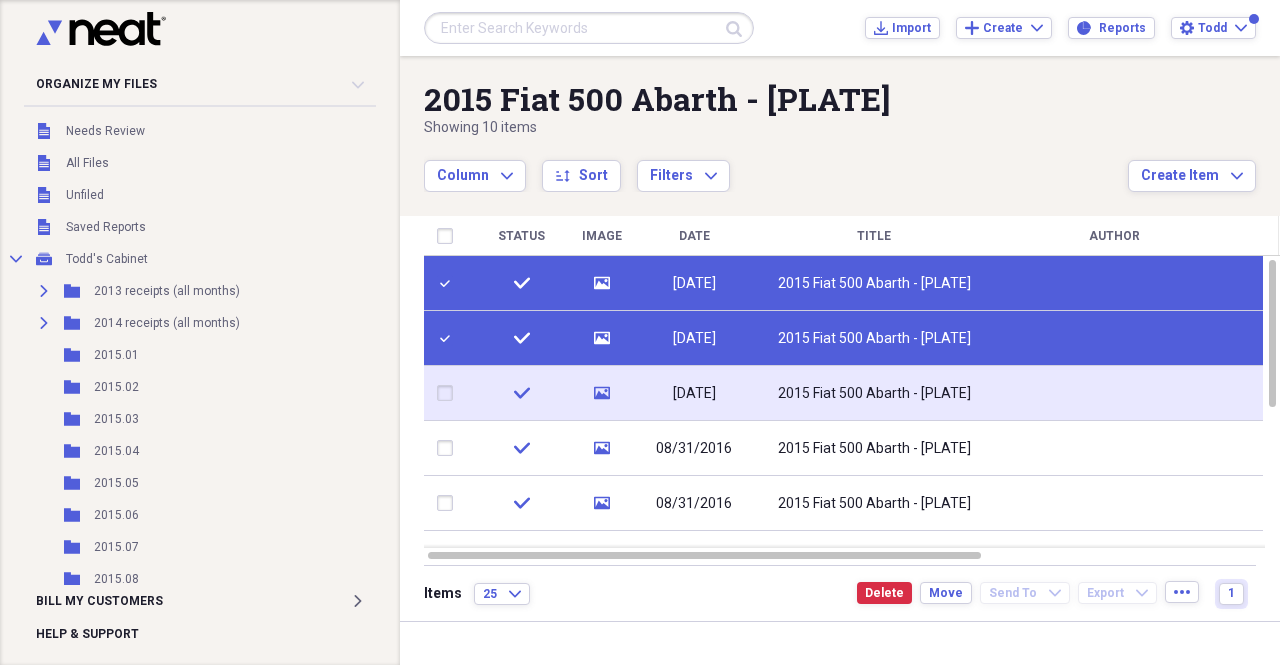 click at bounding box center [449, 393] 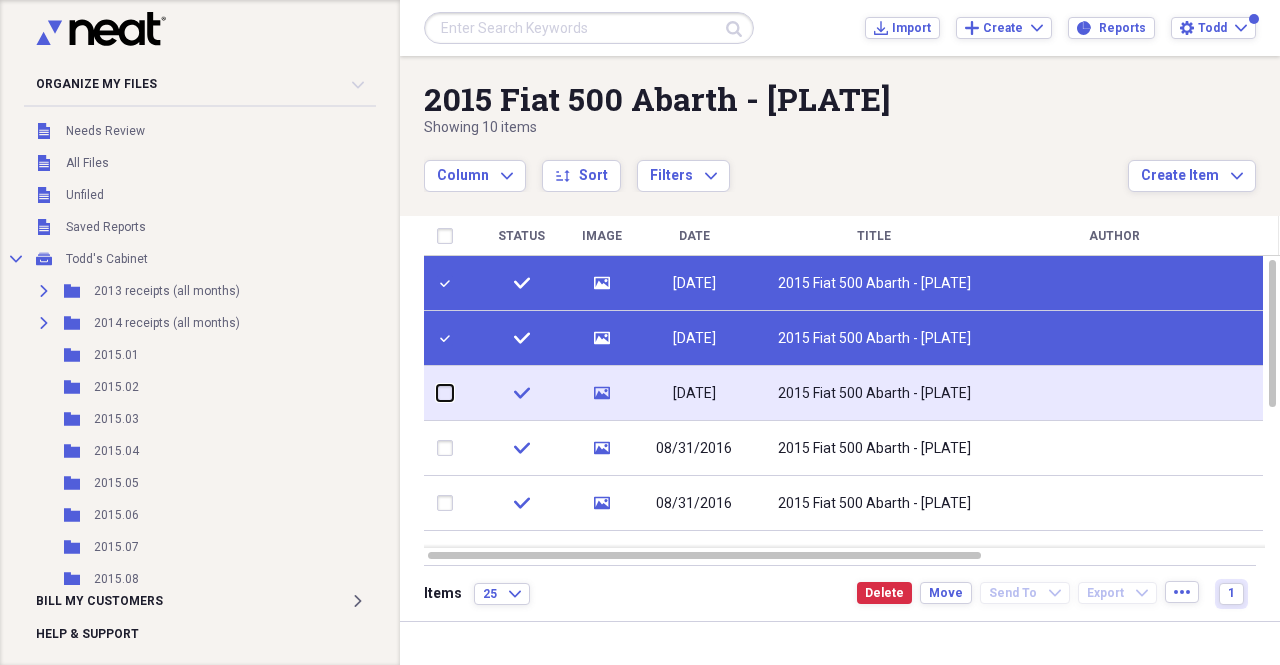 click at bounding box center (437, 393) 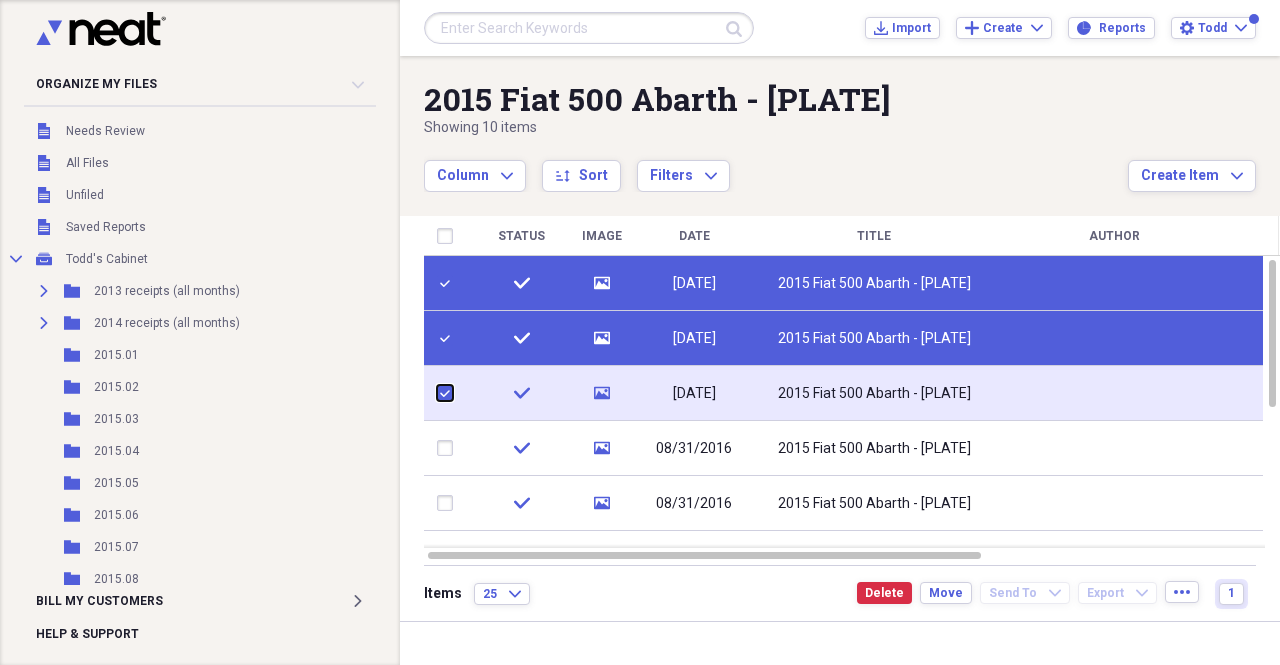 checkbox on "true" 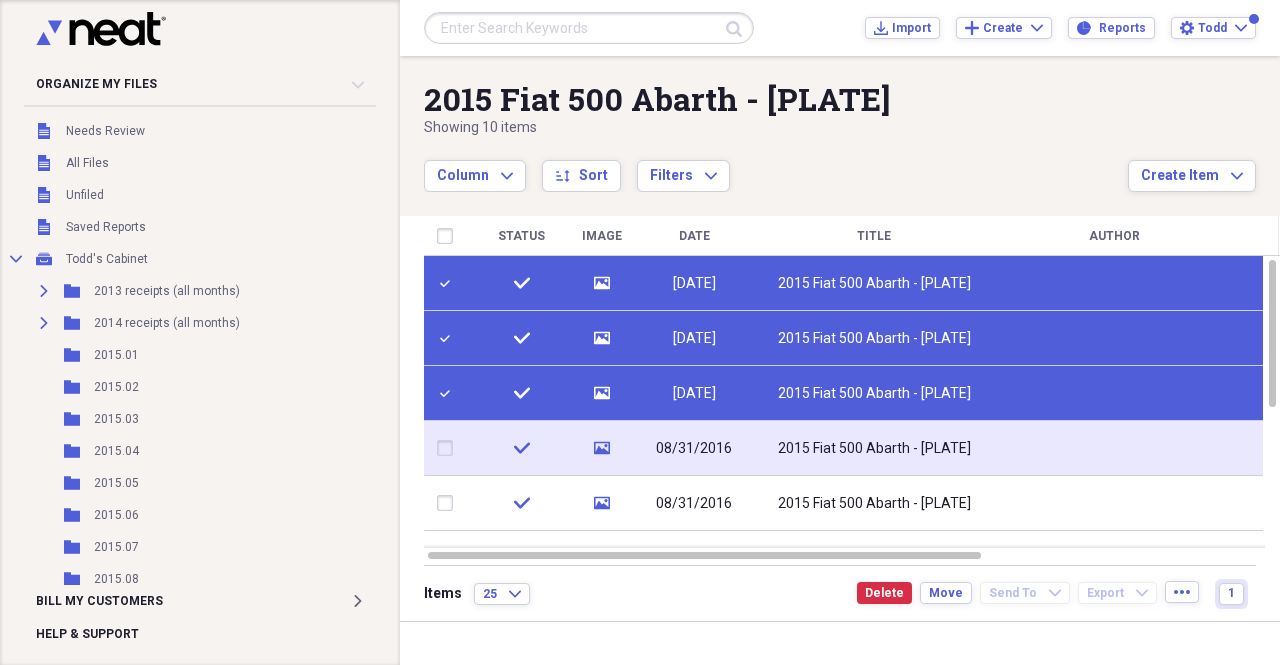 click at bounding box center (449, 448) 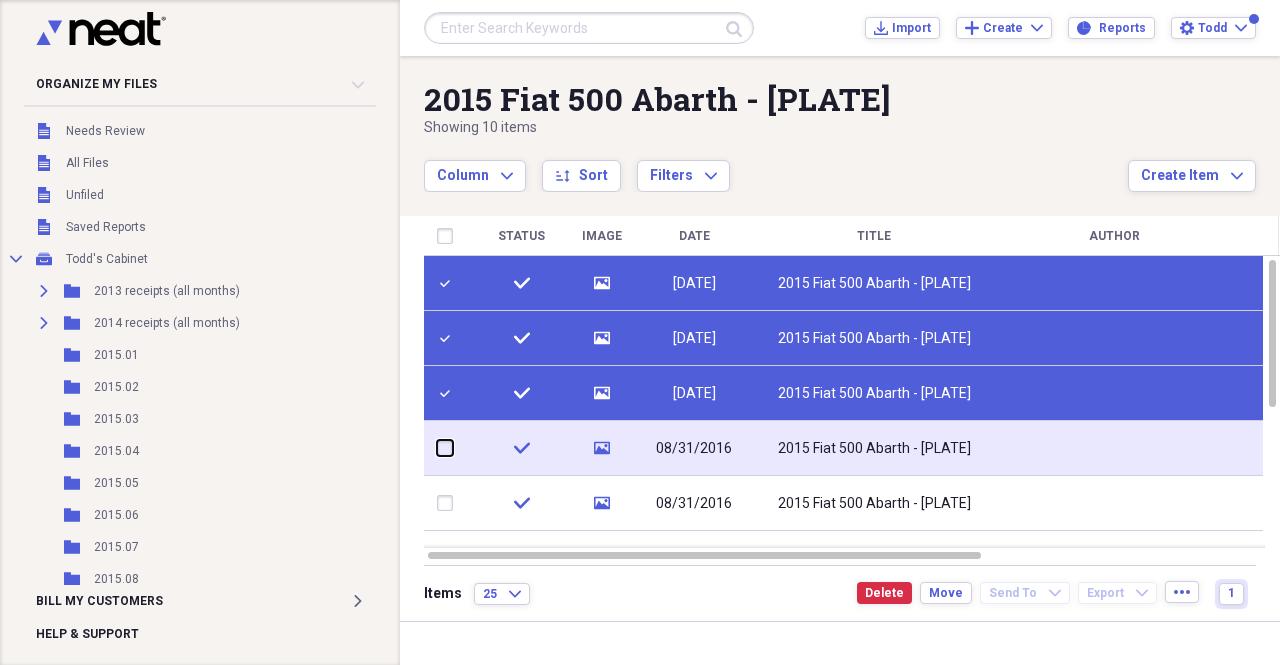 click at bounding box center (437, 448) 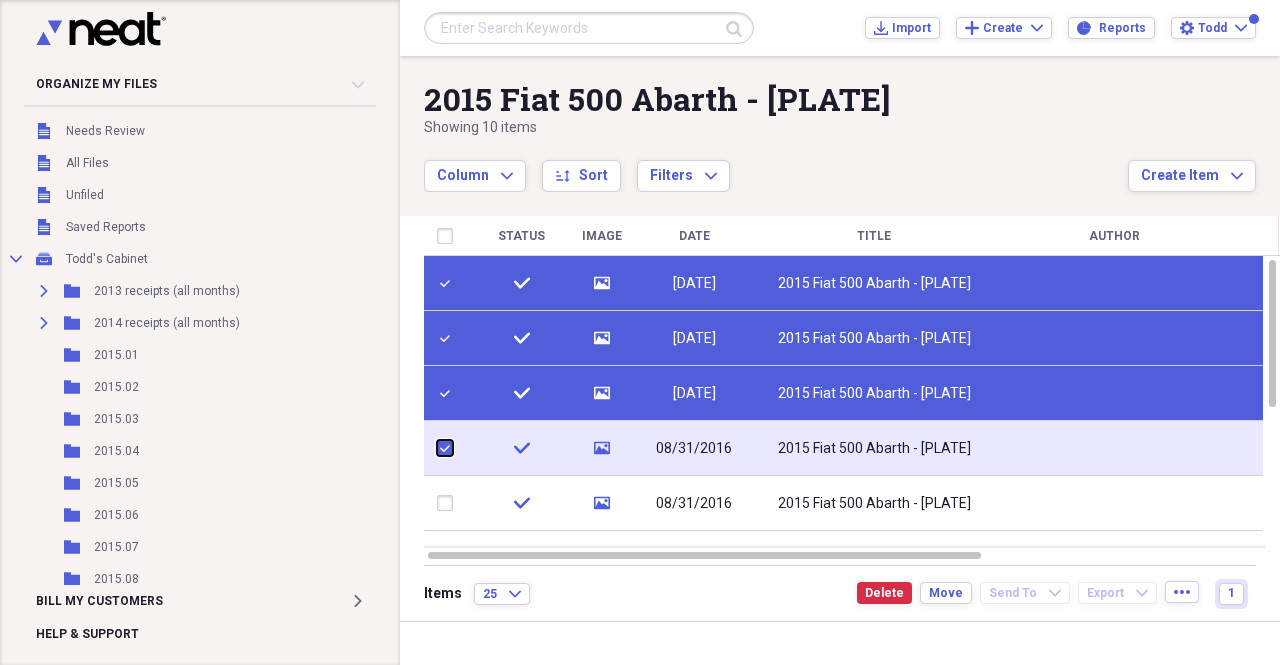 checkbox on "true" 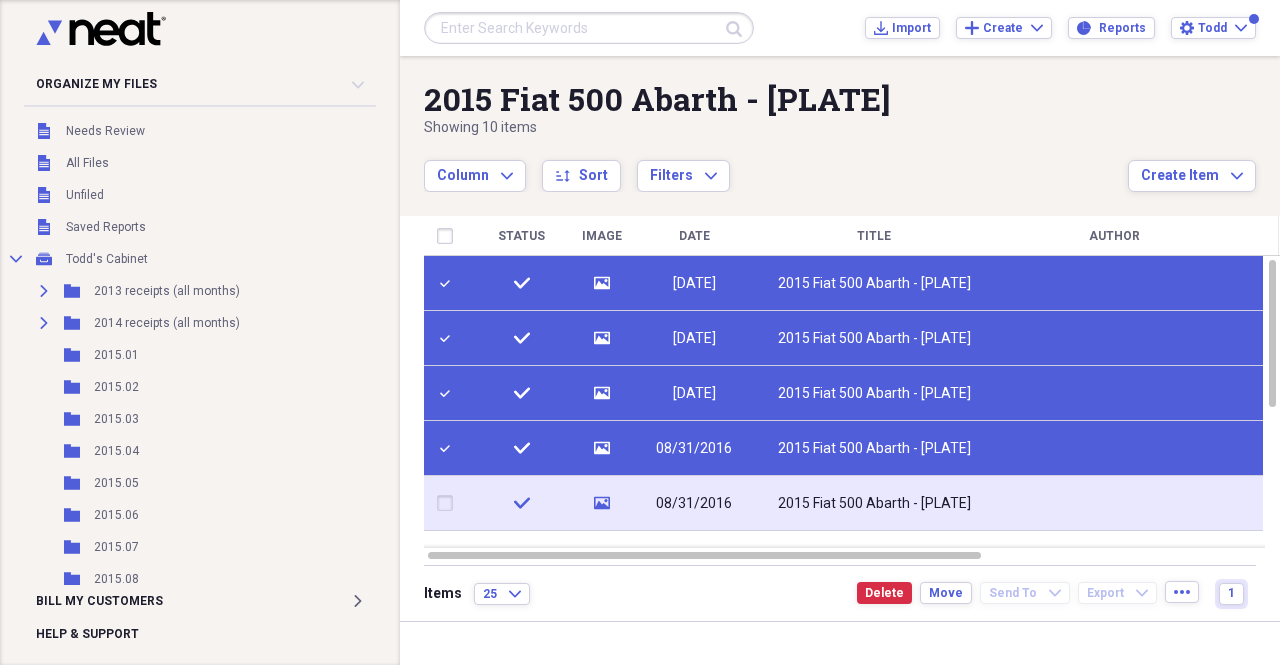click at bounding box center [449, 503] 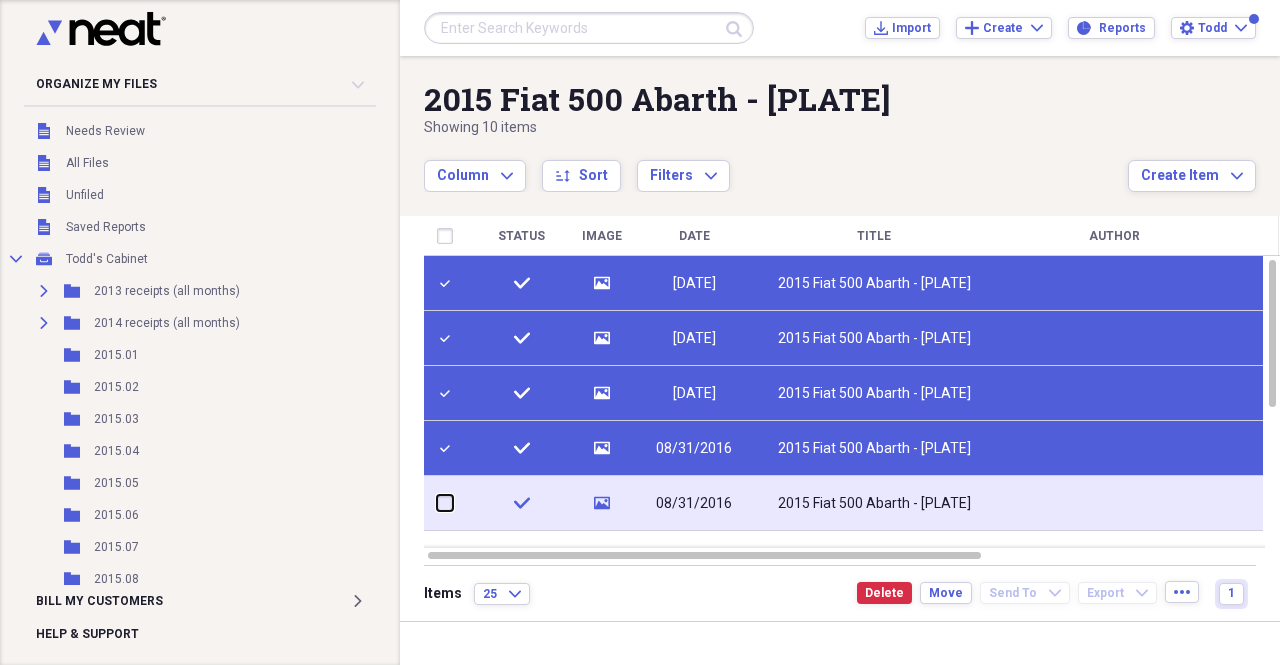 click at bounding box center (437, 503) 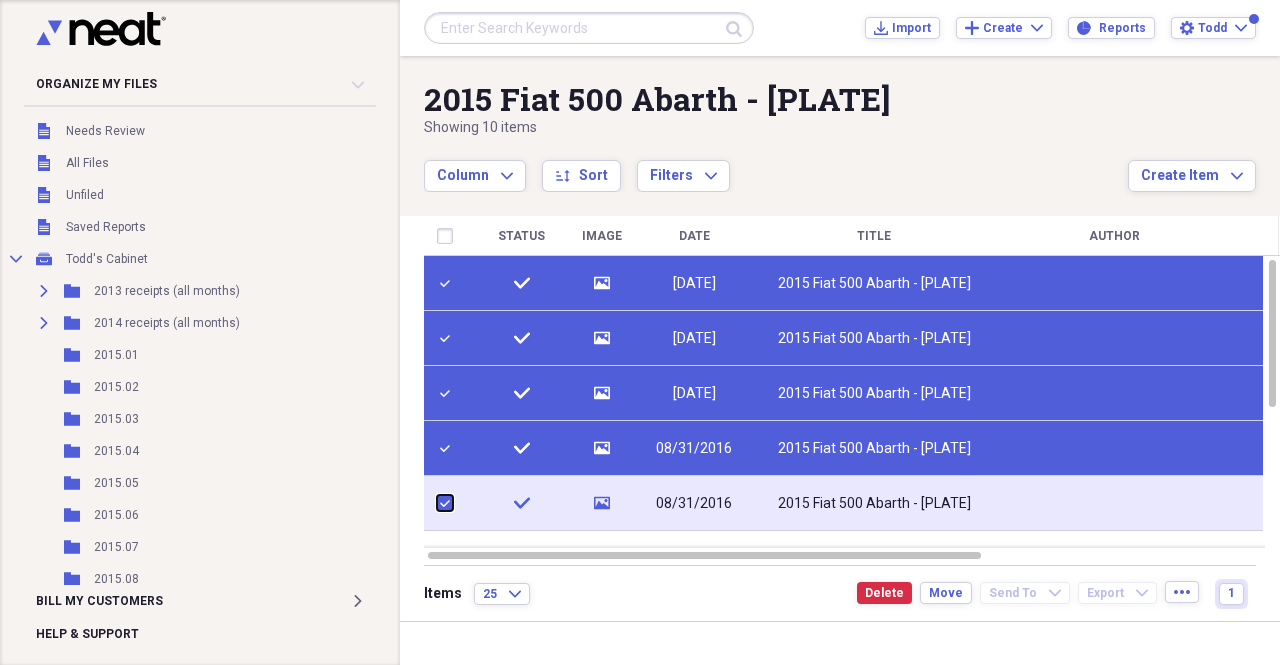 checkbox on "true" 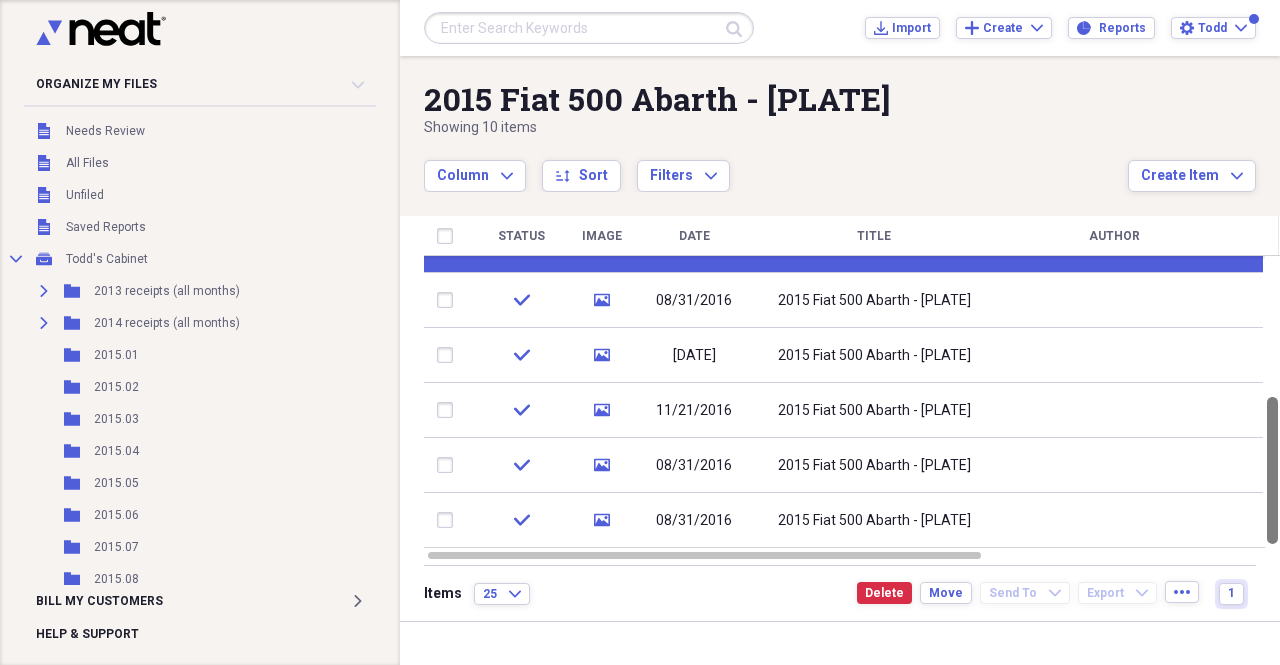 click at bounding box center [1272, 402] 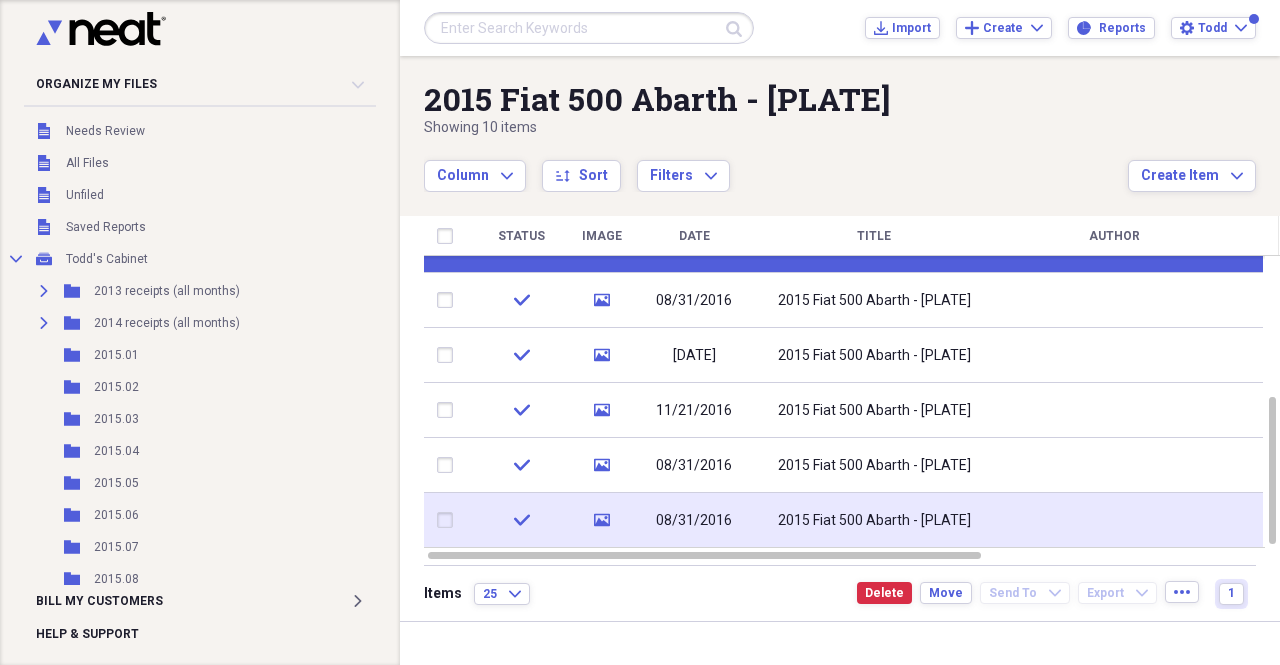 click at bounding box center (449, 520) 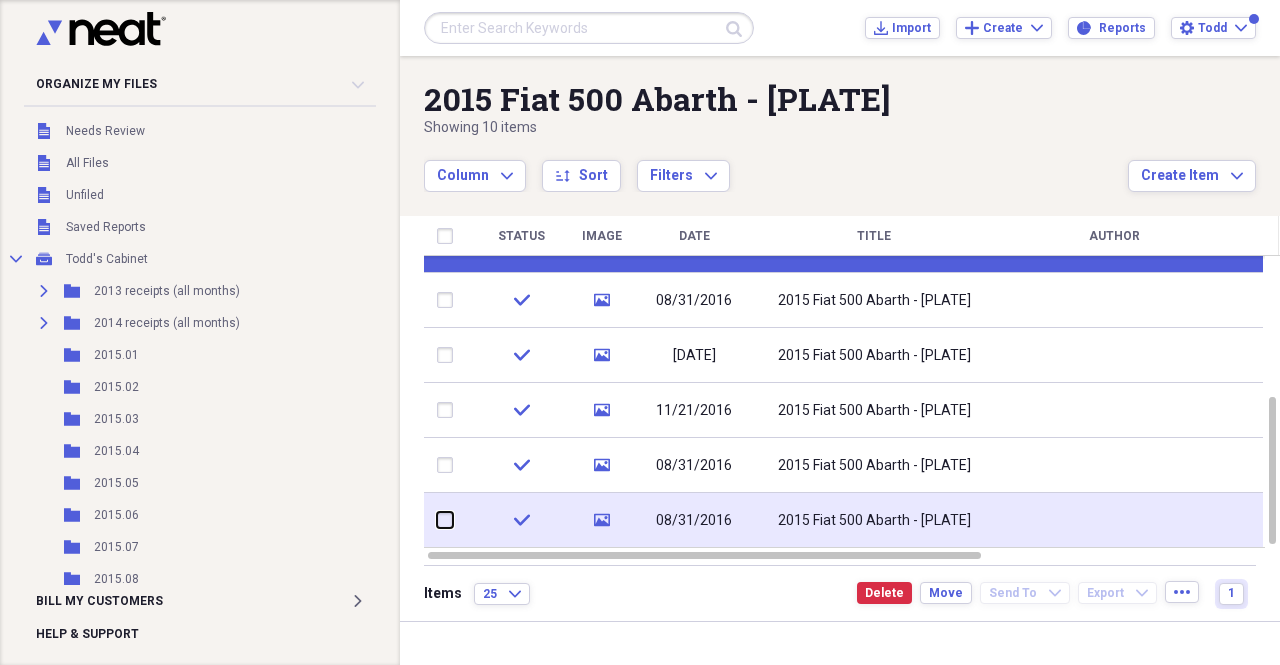 click at bounding box center (437, 520) 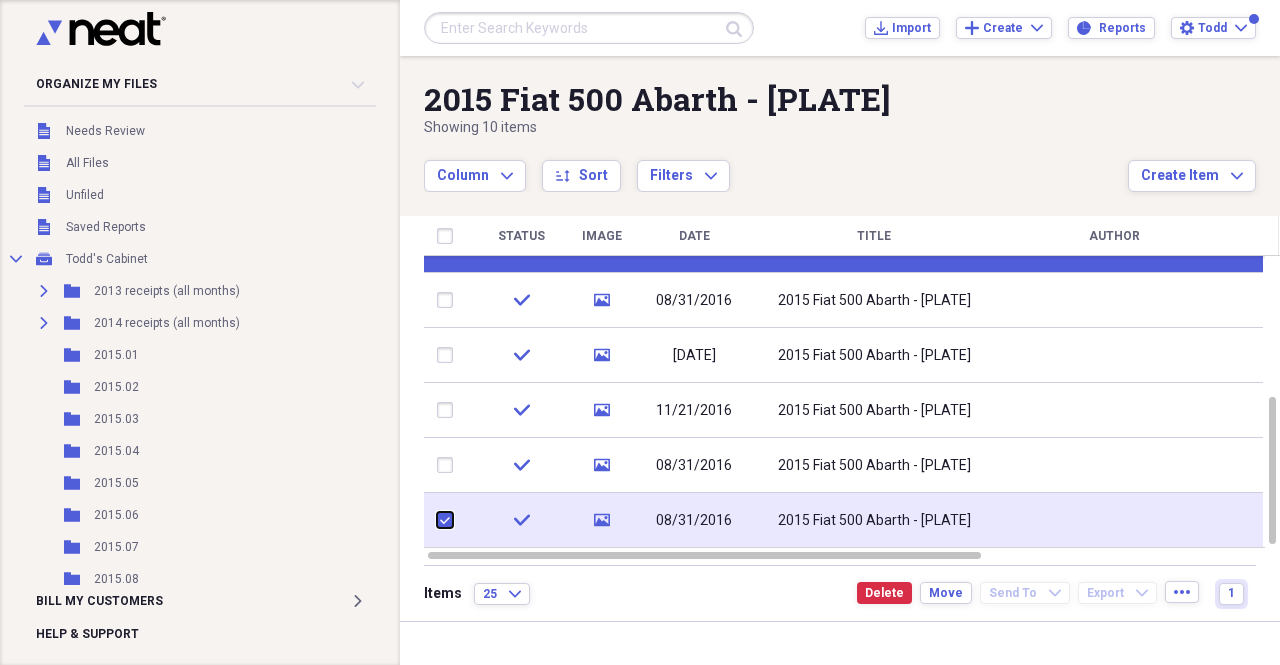 checkbox on "true" 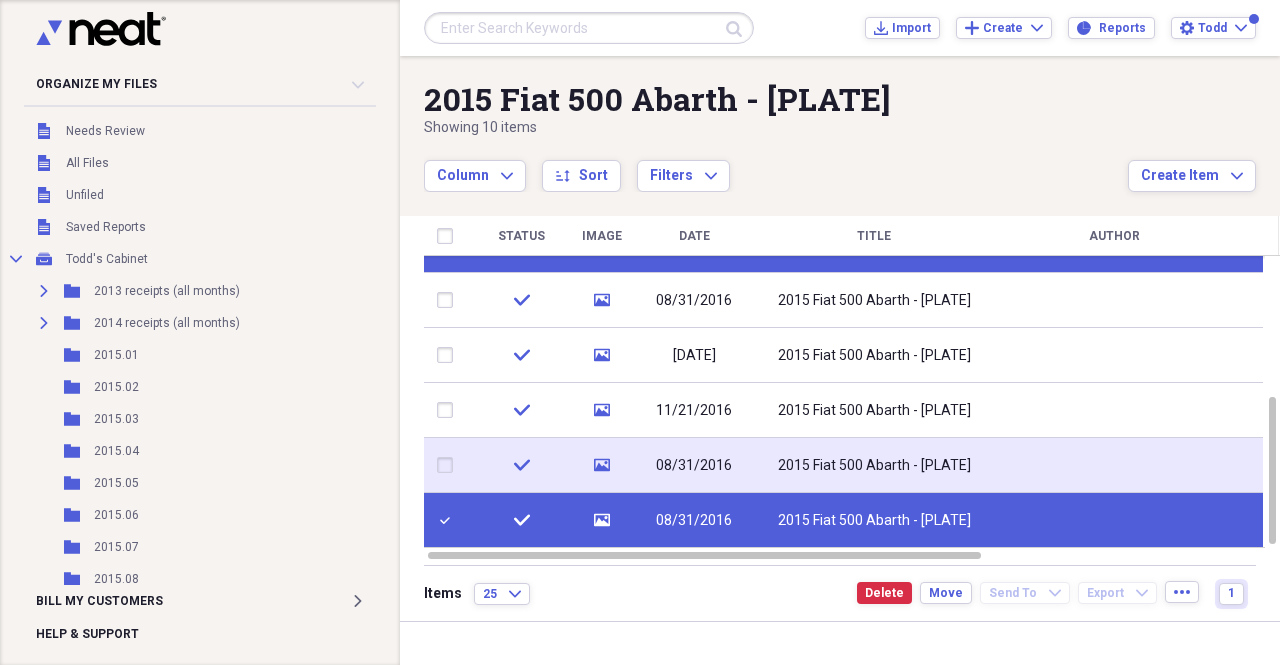 click at bounding box center (449, 465) 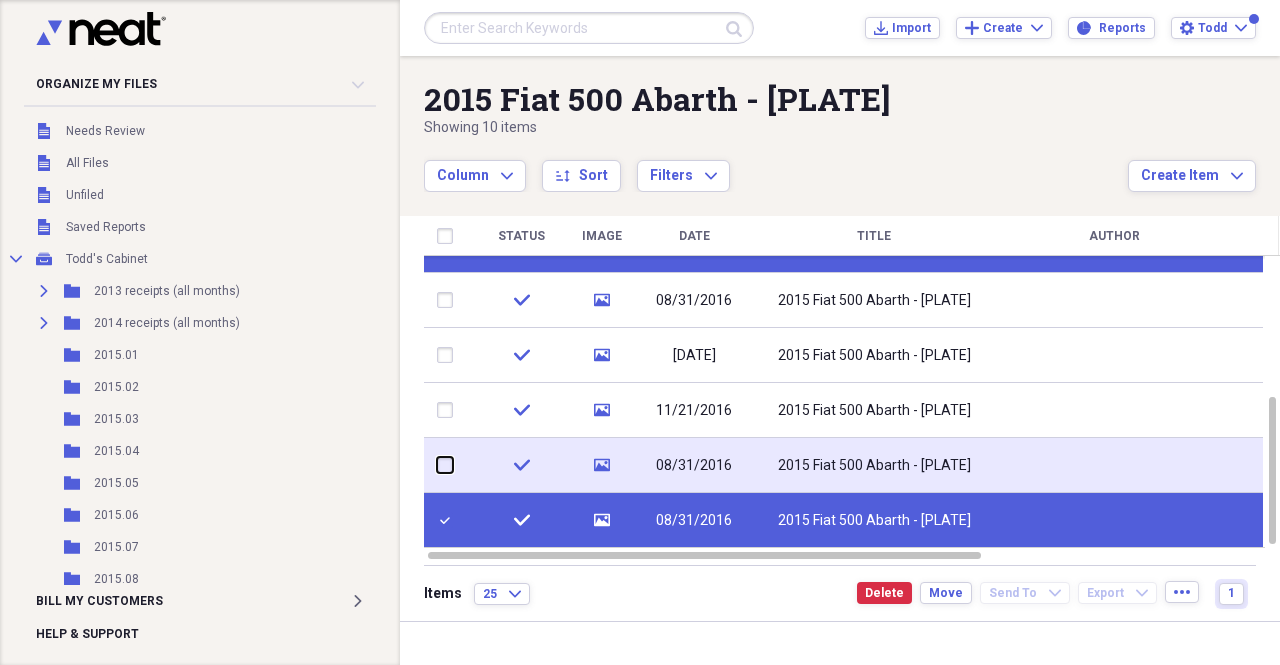 click at bounding box center [437, 465] 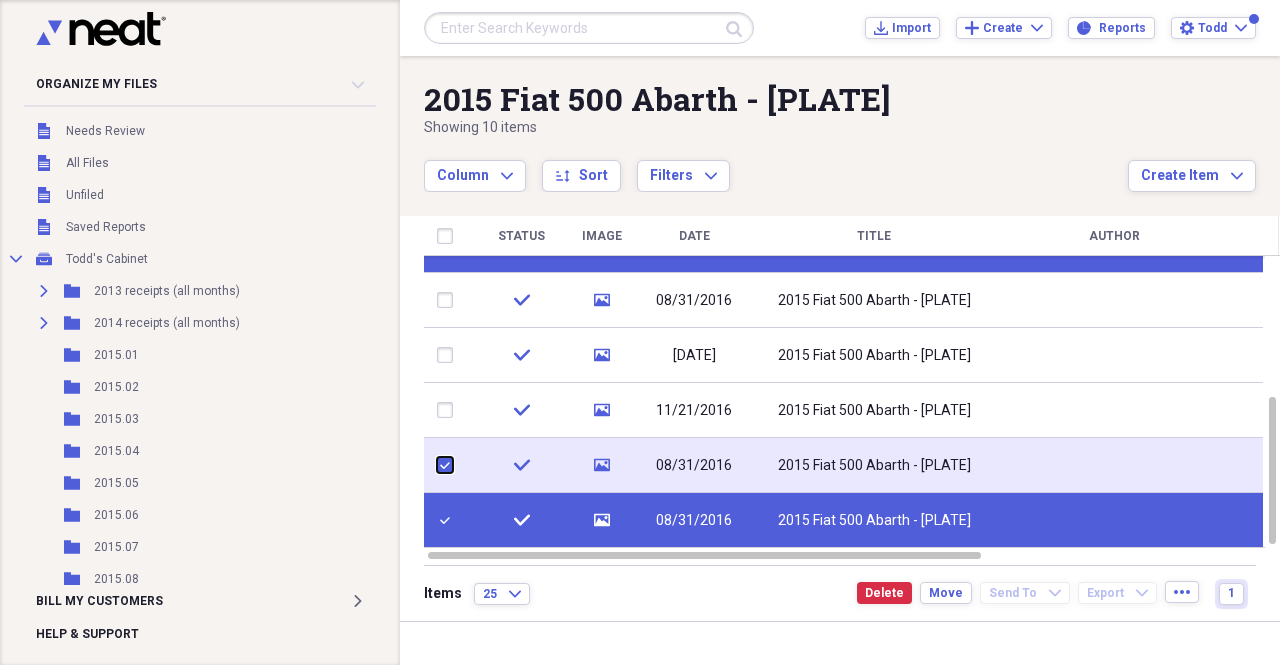 checkbox on "true" 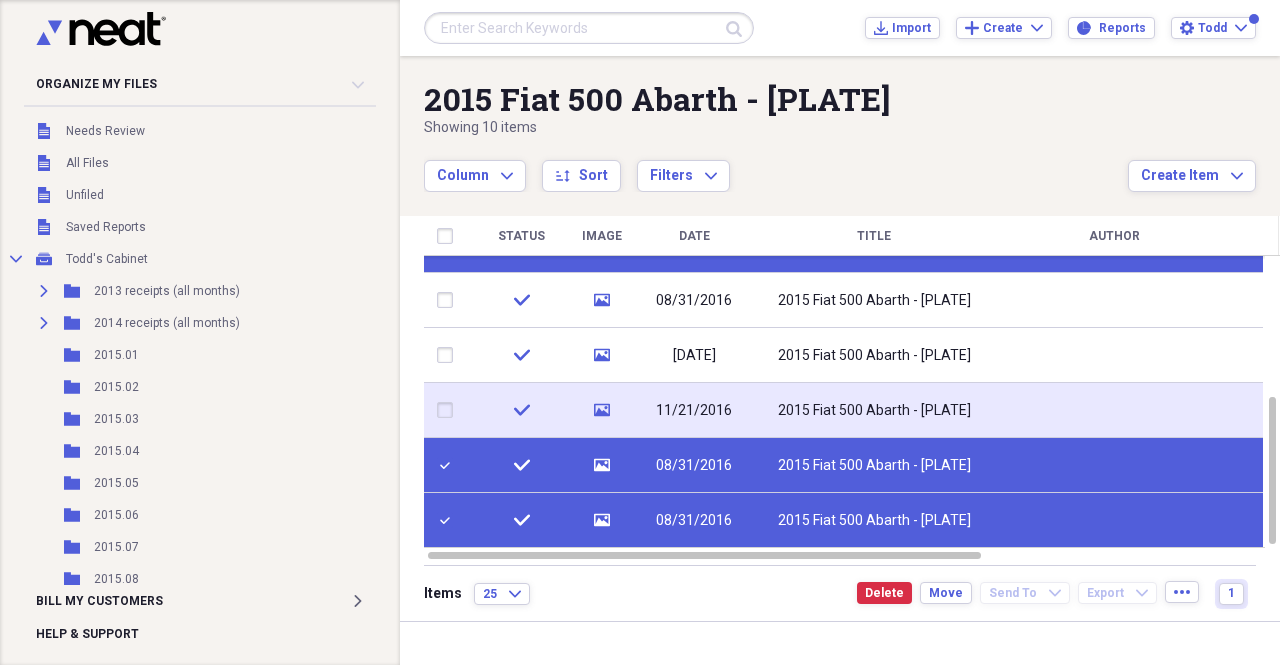 click at bounding box center (449, 410) 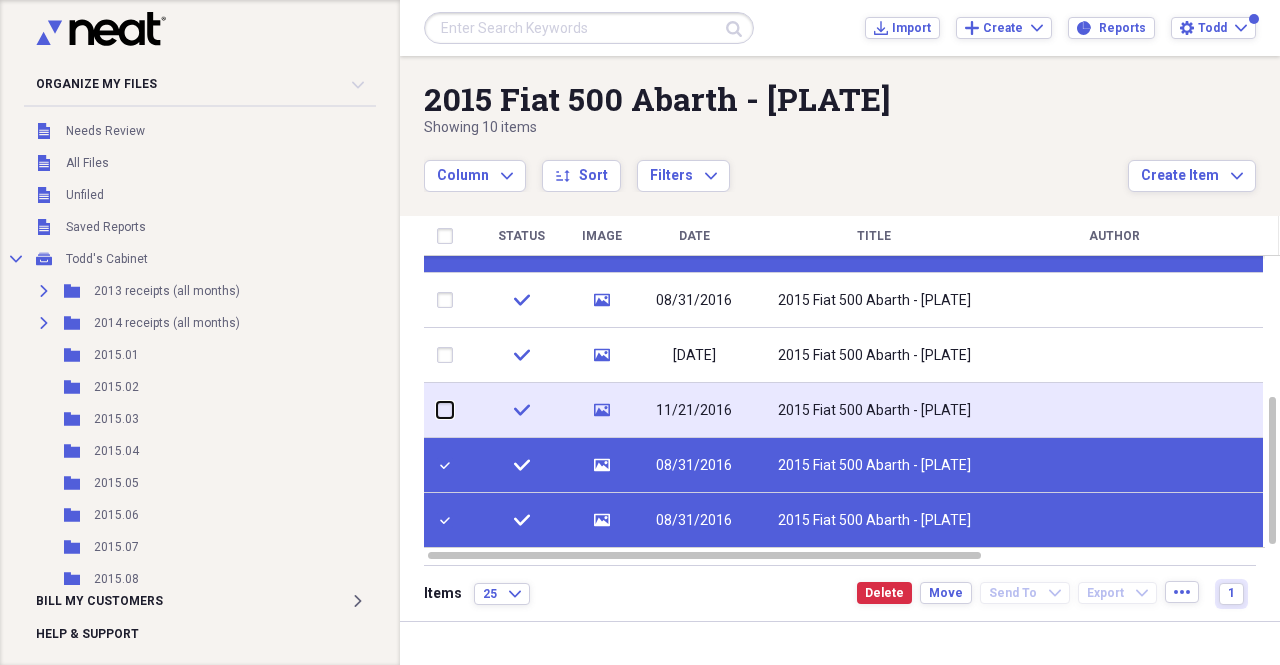 click at bounding box center [437, 410] 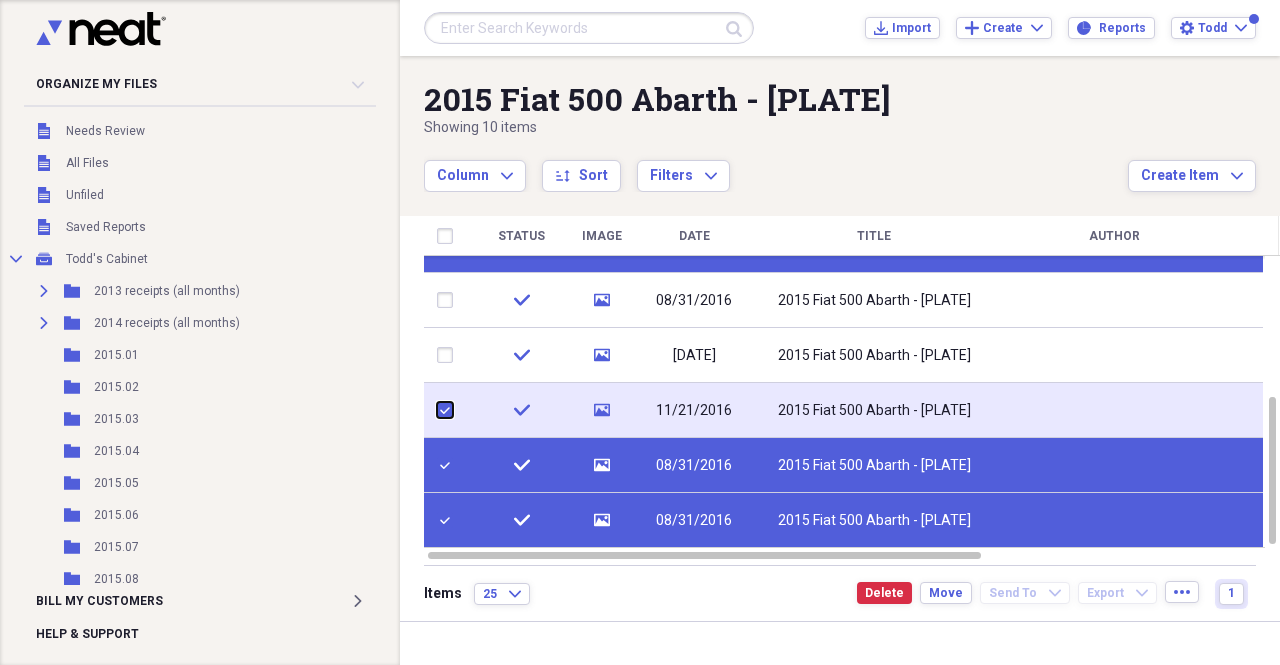 checkbox on "true" 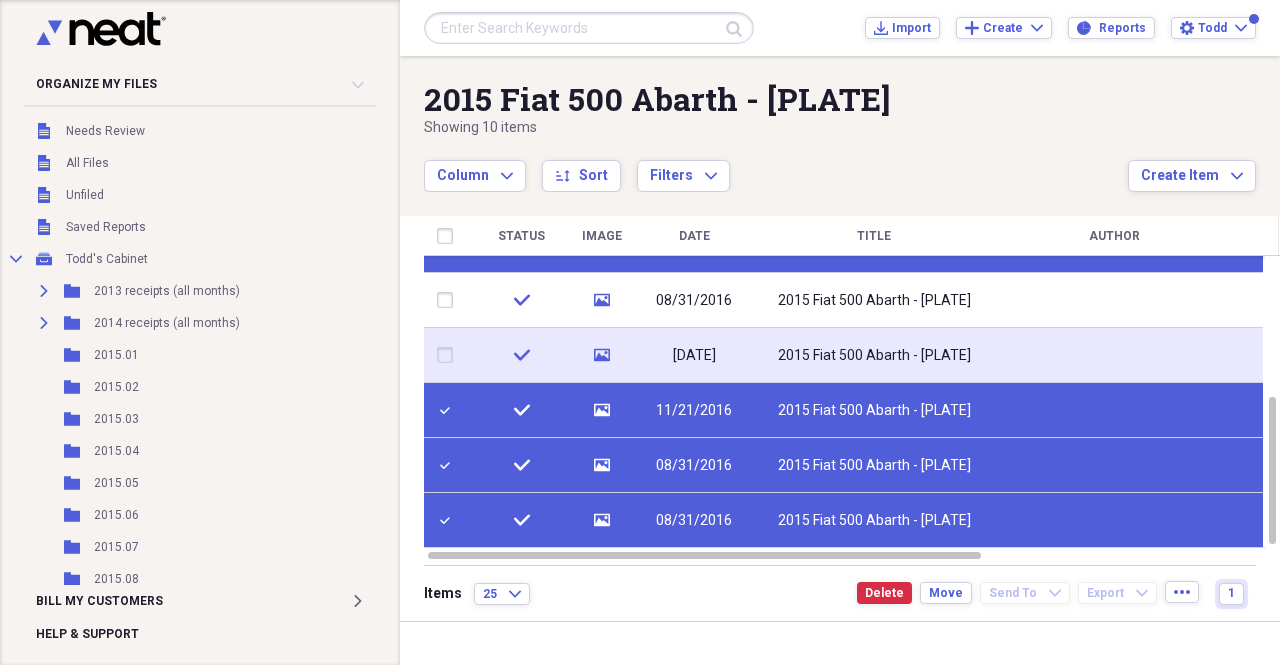 click at bounding box center [449, 355] 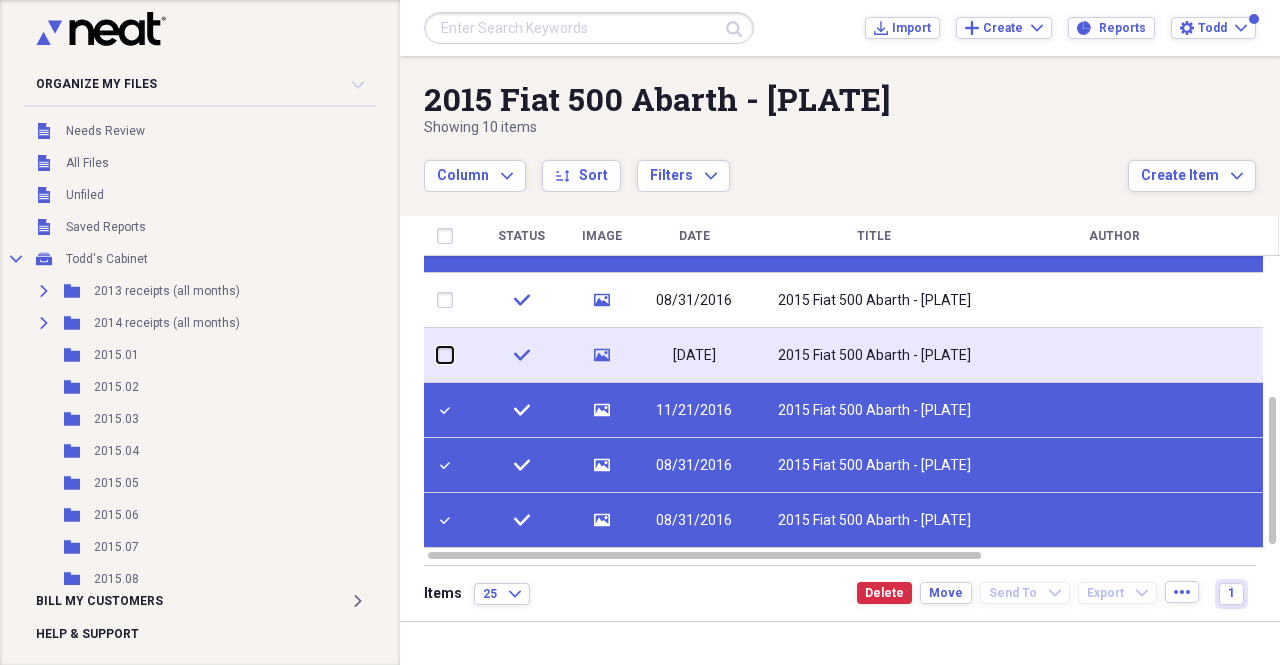 click at bounding box center (437, 355) 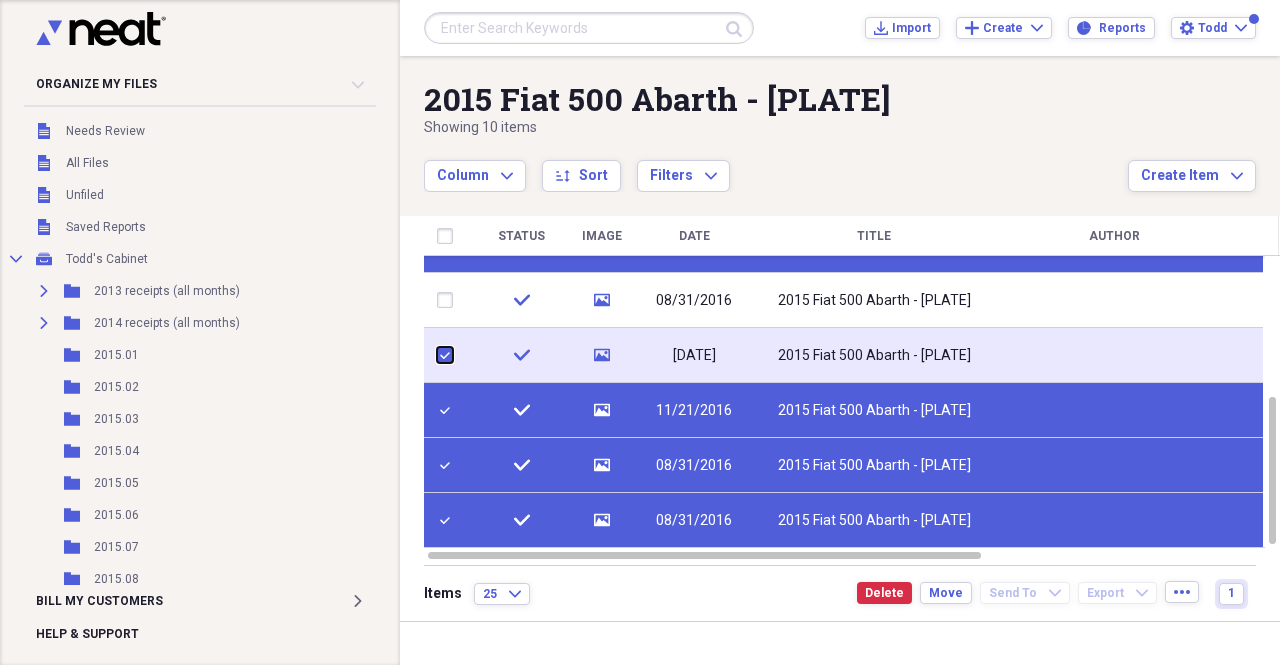checkbox on "true" 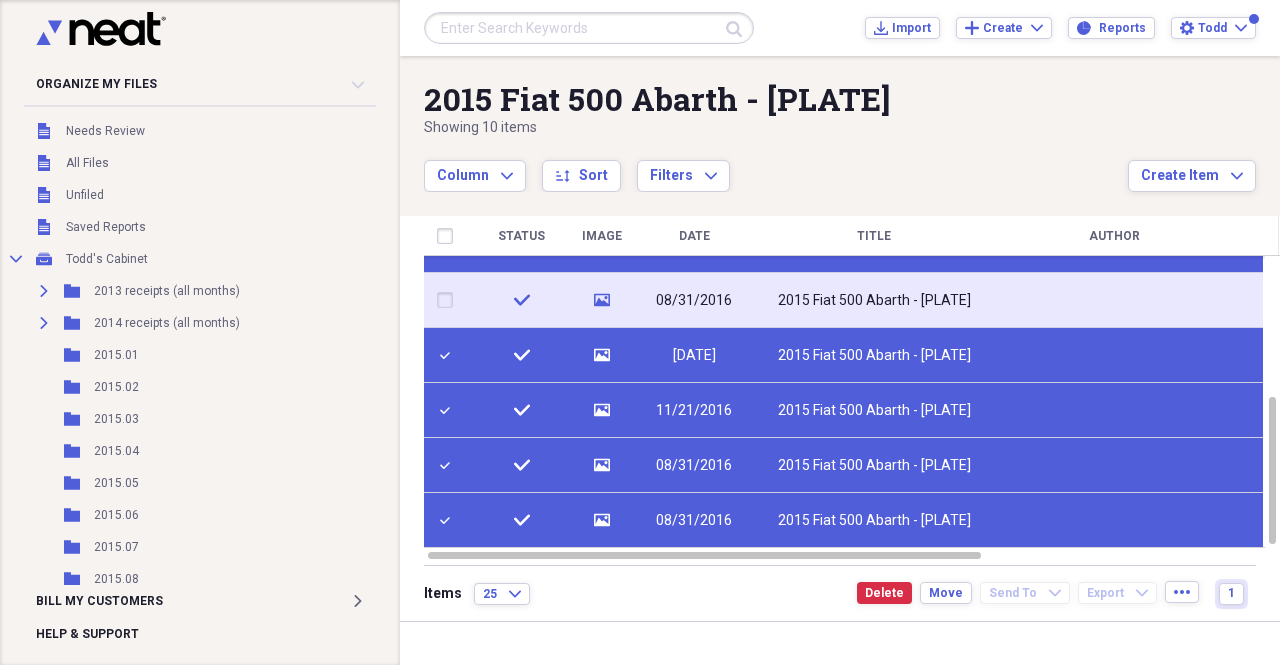 click at bounding box center [449, 300] 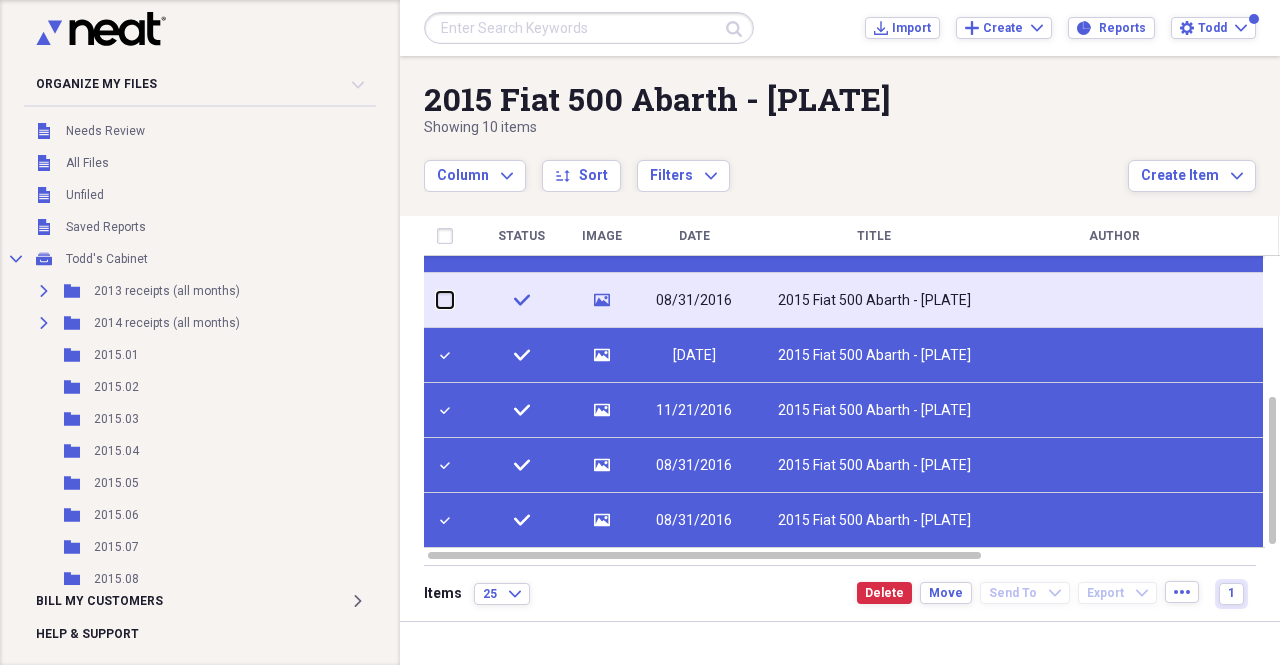 click at bounding box center [437, 300] 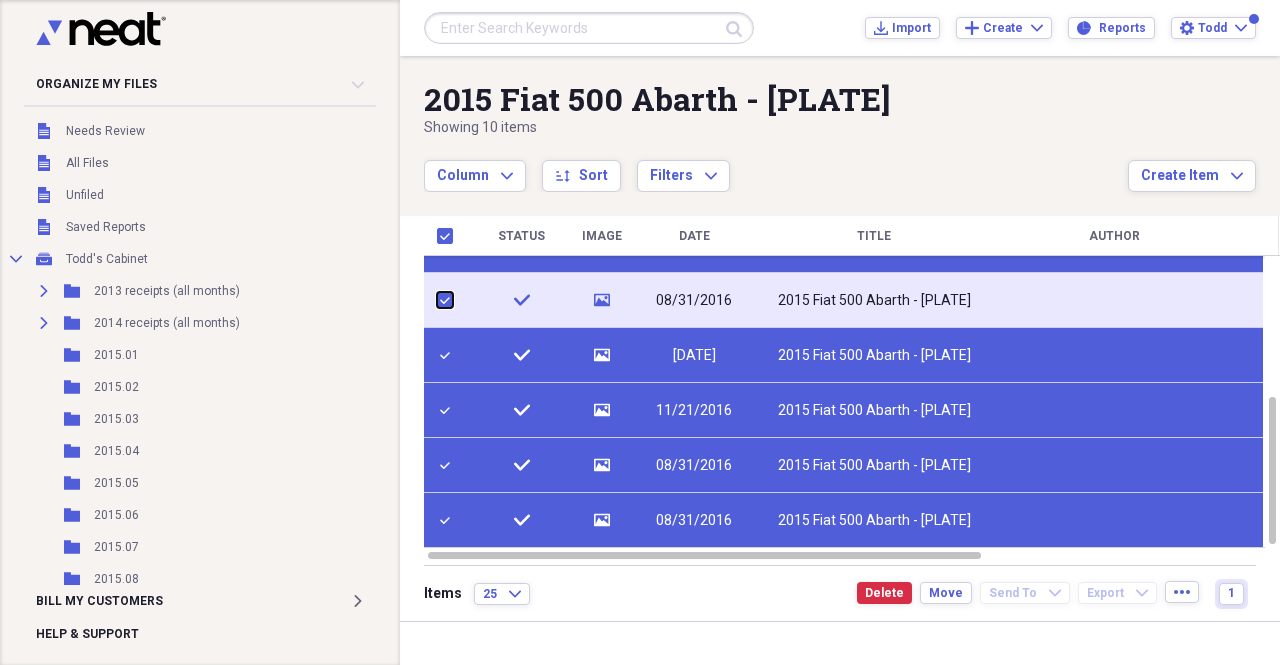 checkbox on "true" 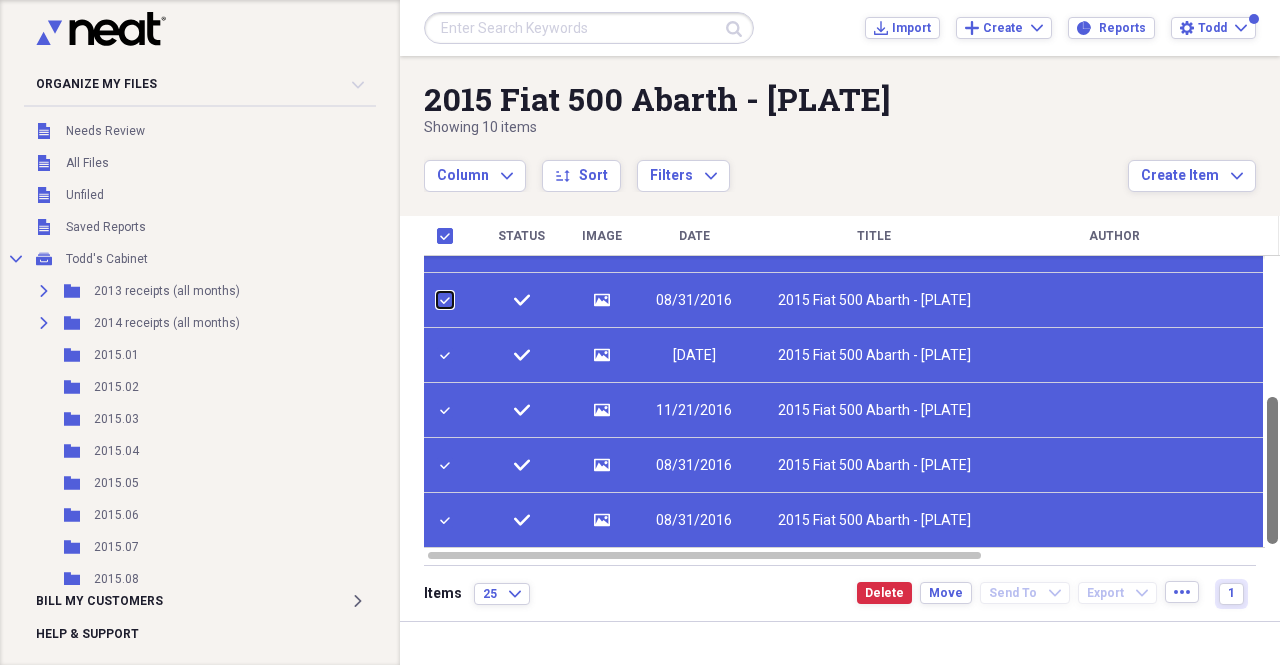 drag, startPoint x: 1274, startPoint y: 422, endPoint x: 1279, endPoint y: 411, distance: 12.083046 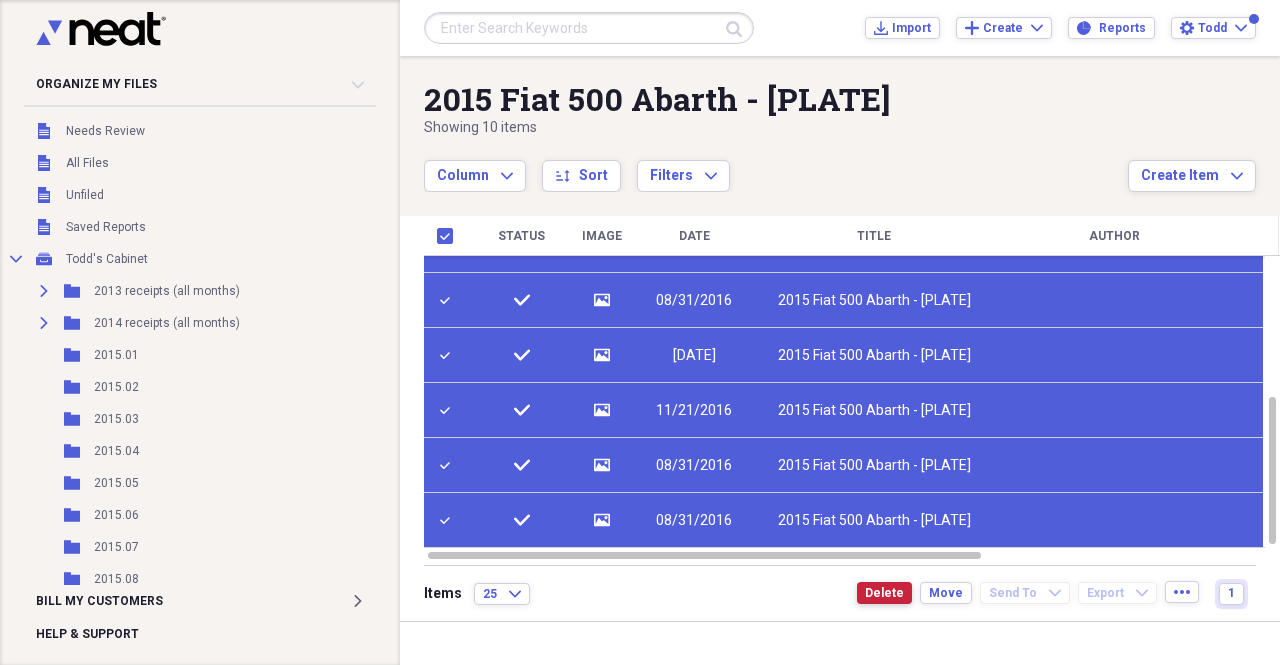 drag, startPoint x: 1279, startPoint y: 411, endPoint x: 912, endPoint y: 591, distance: 408.76523 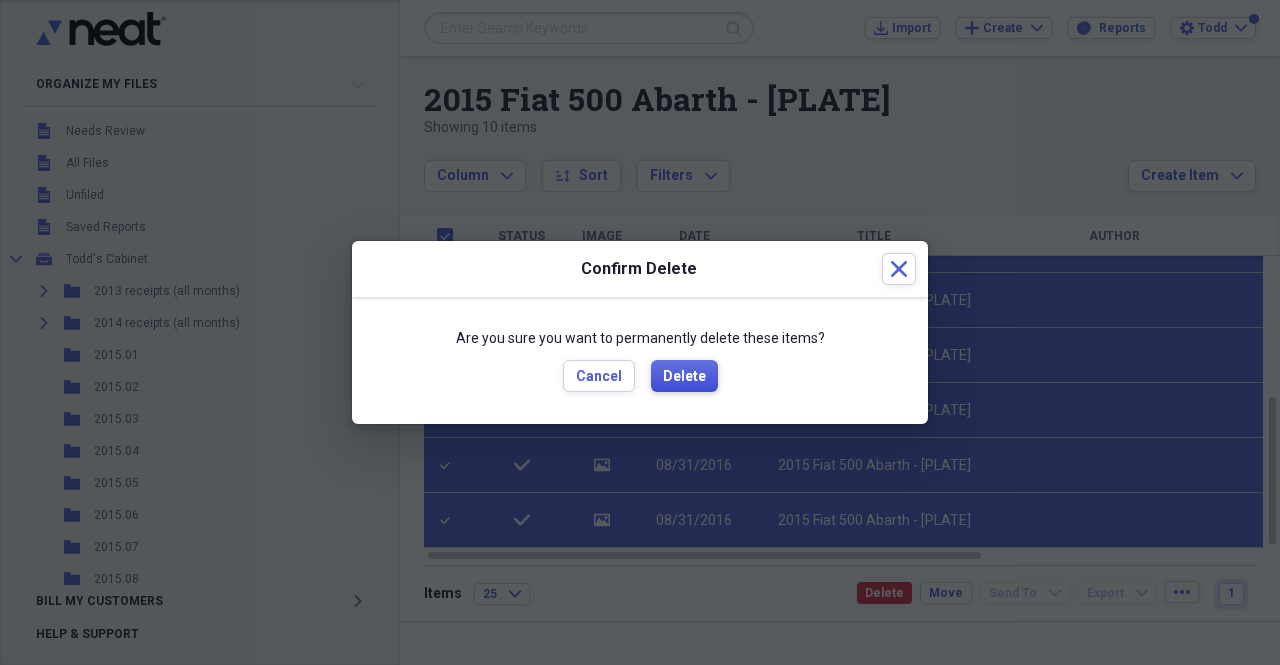 click on "Delete" at bounding box center (684, 377) 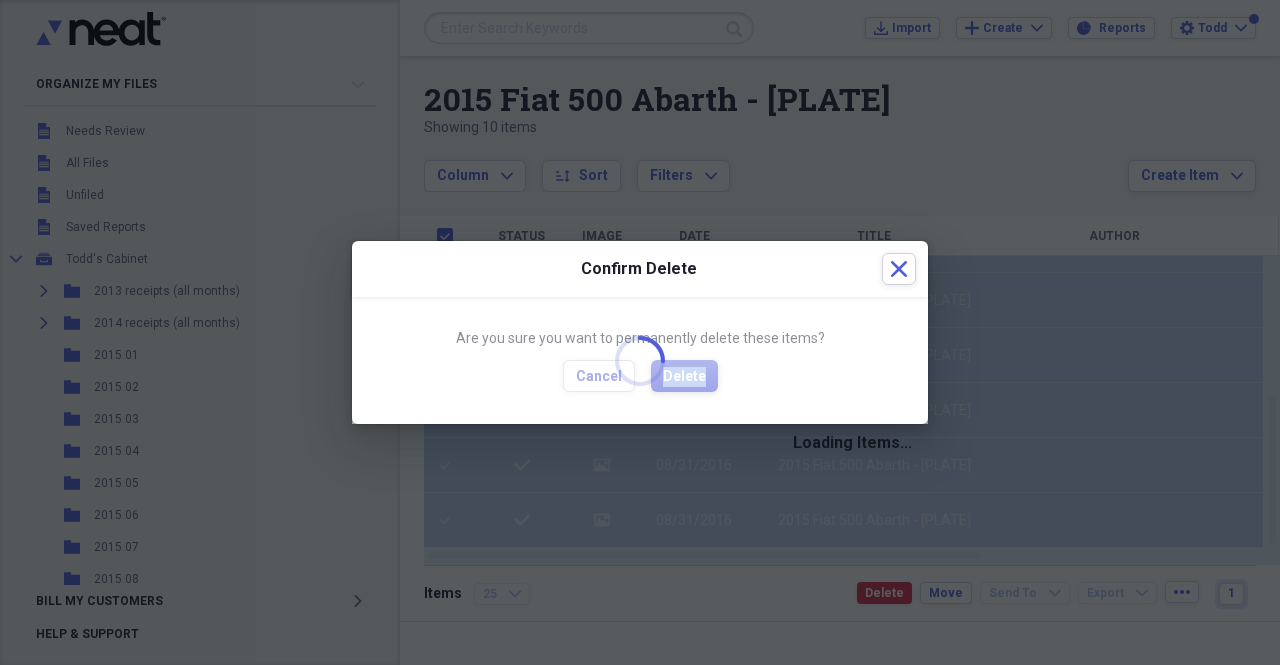 click at bounding box center (640, 361) 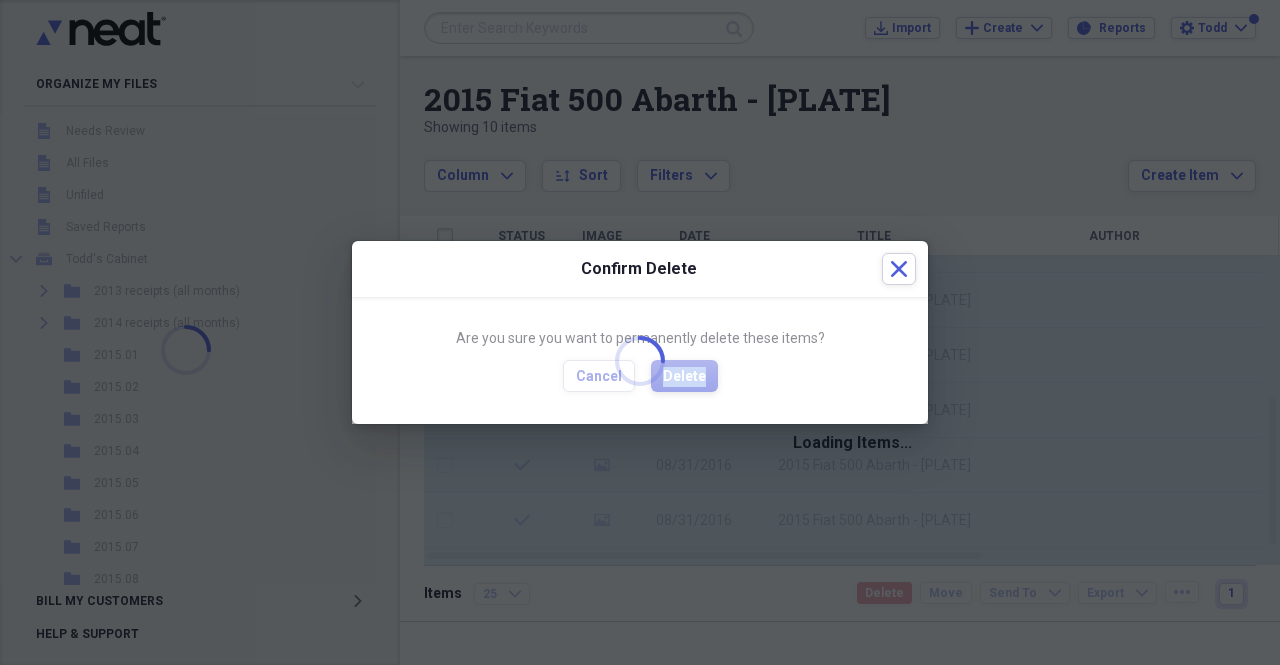 checkbox on "false" 